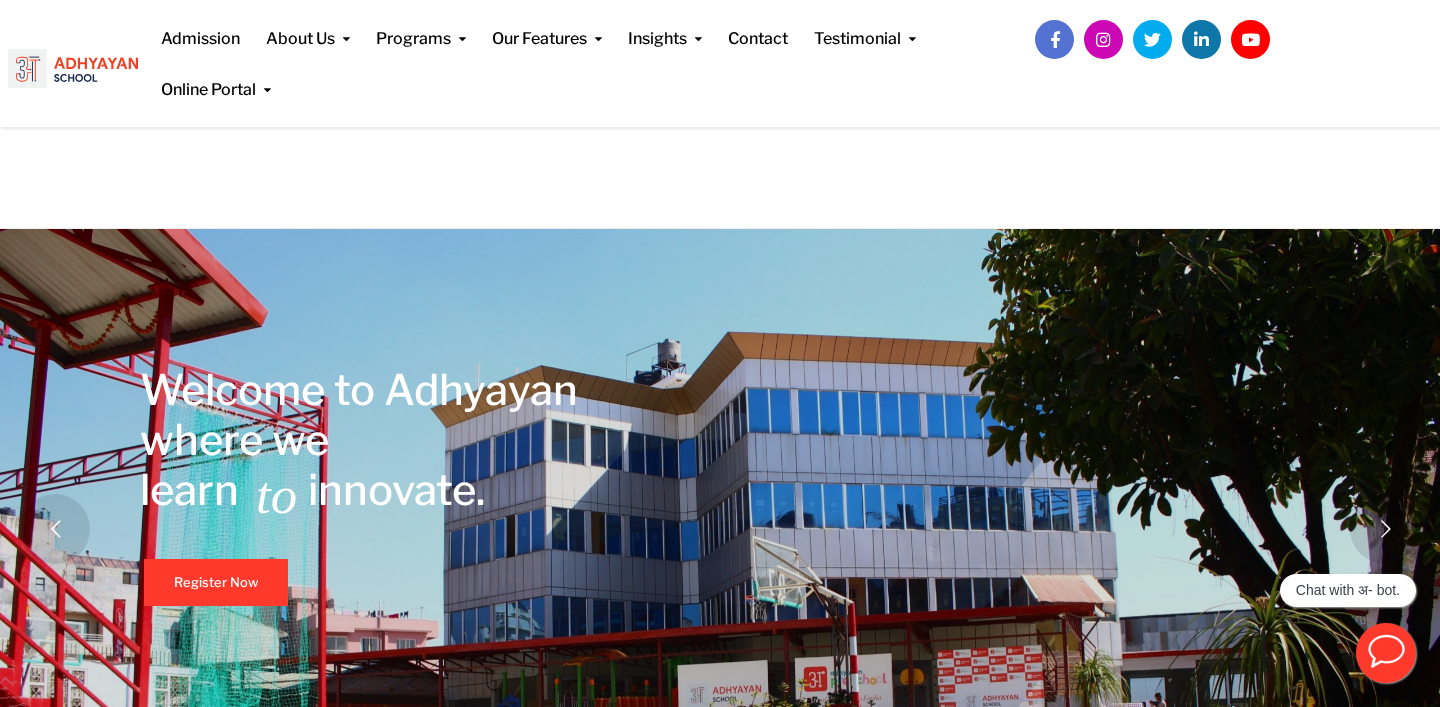 scroll, scrollTop: 718, scrollLeft: 0, axis: vertical 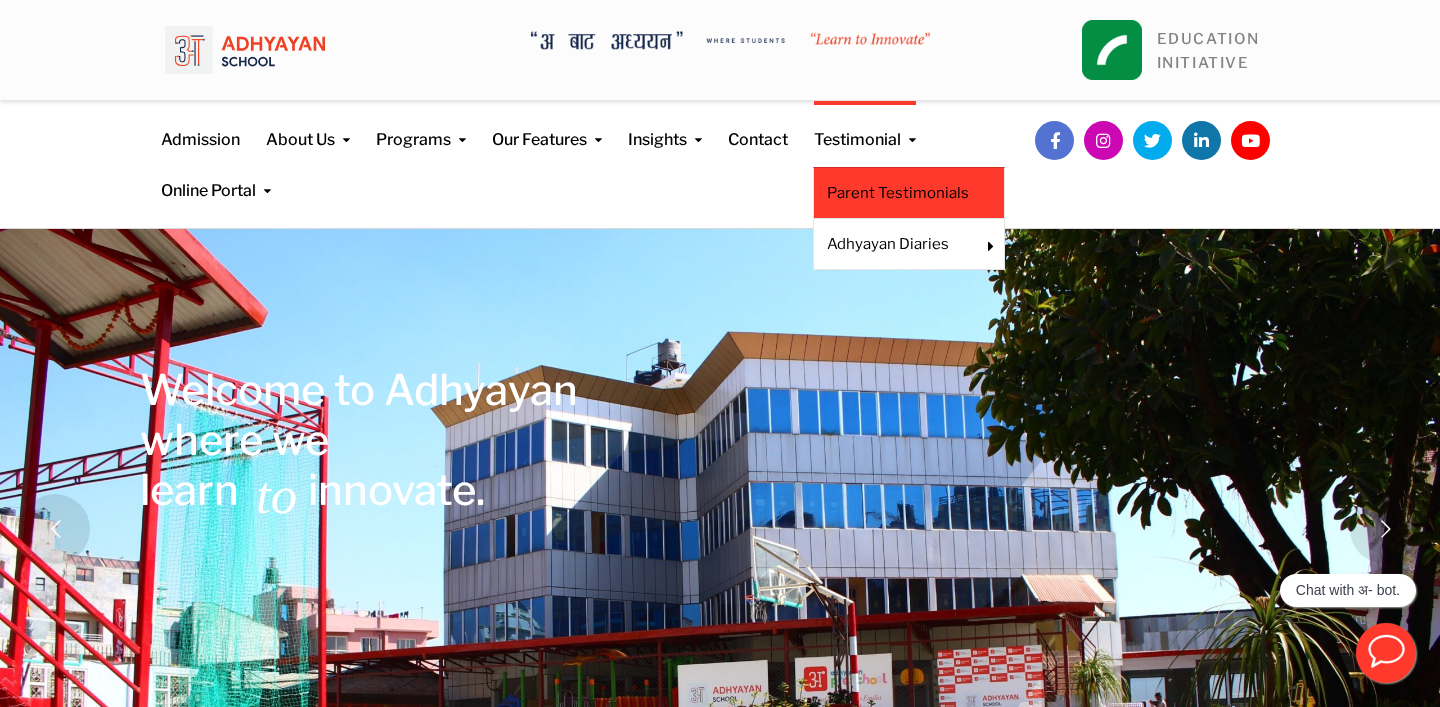 click on "Parent Testimonials" at bounding box center (909, 193) 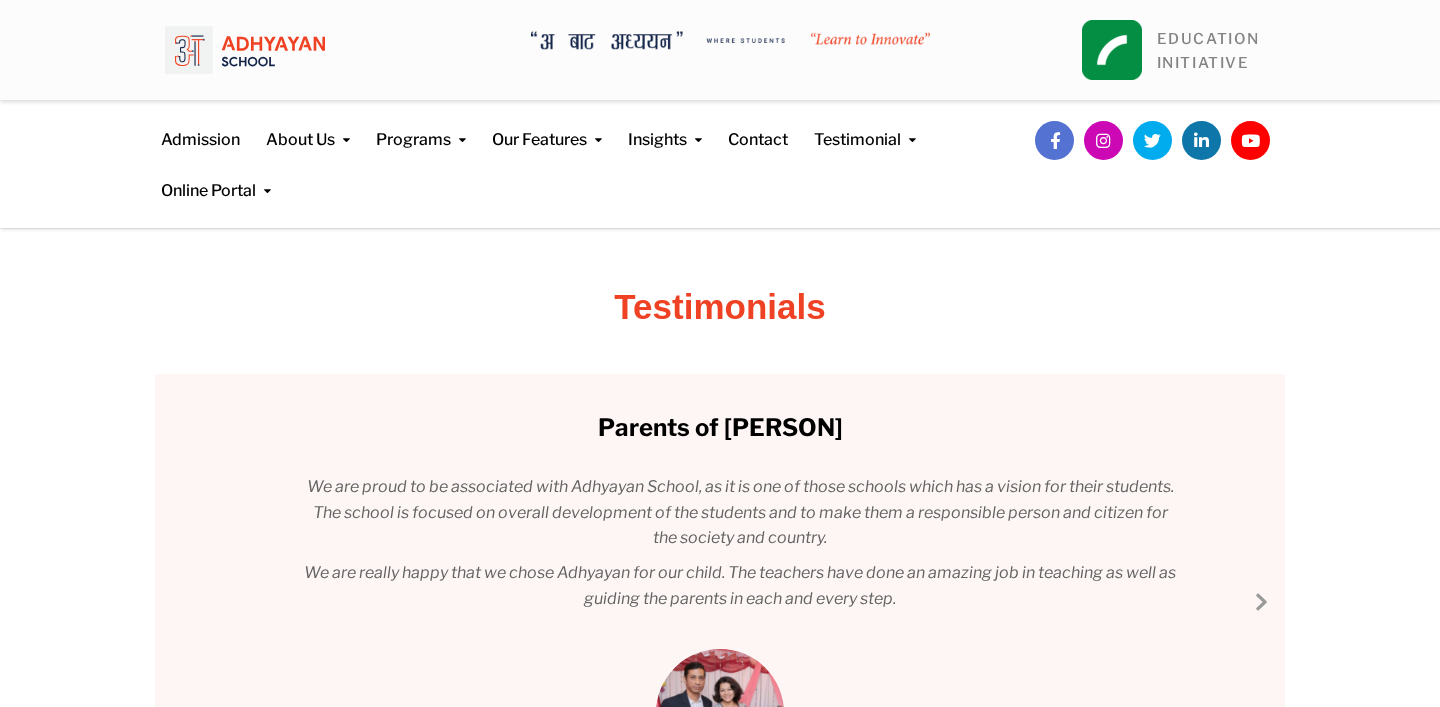 scroll, scrollTop: 0, scrollLeft: 0, axis: both 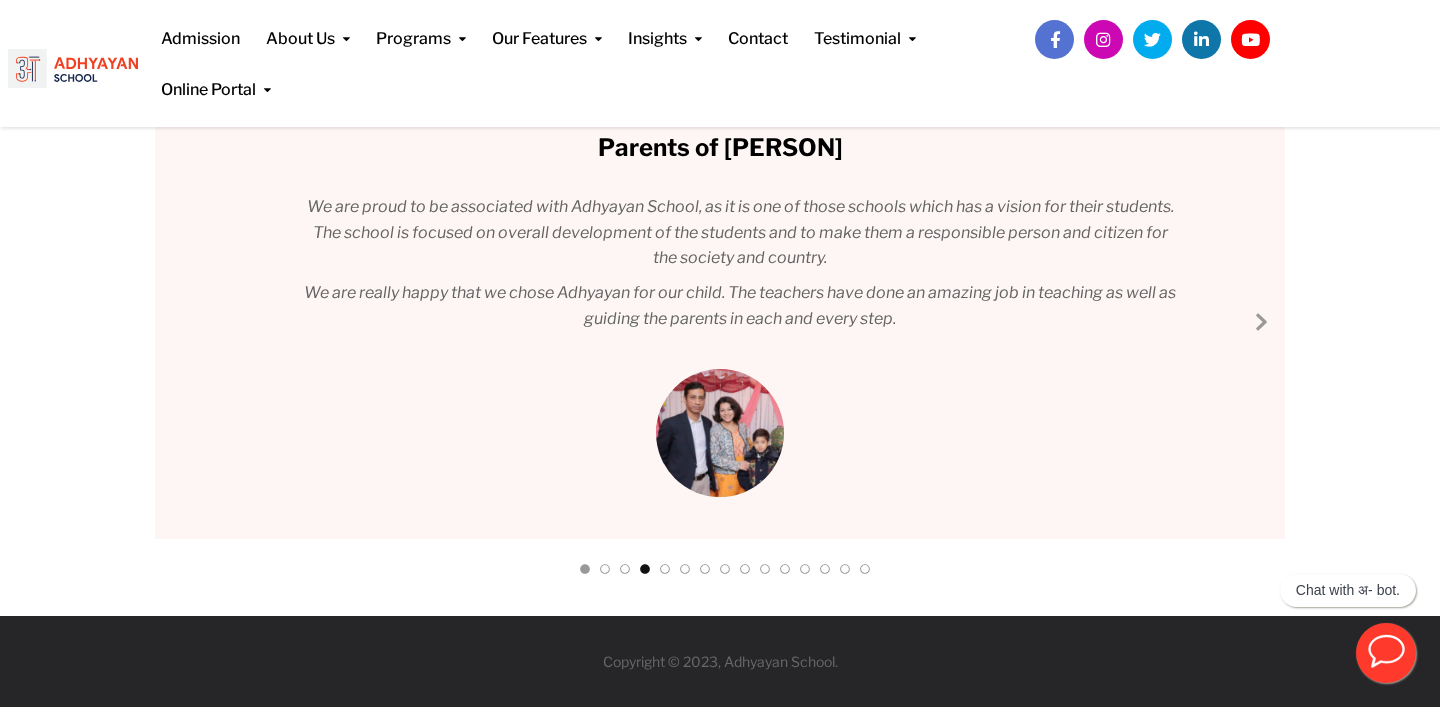 click at bounding box center [585, 573] 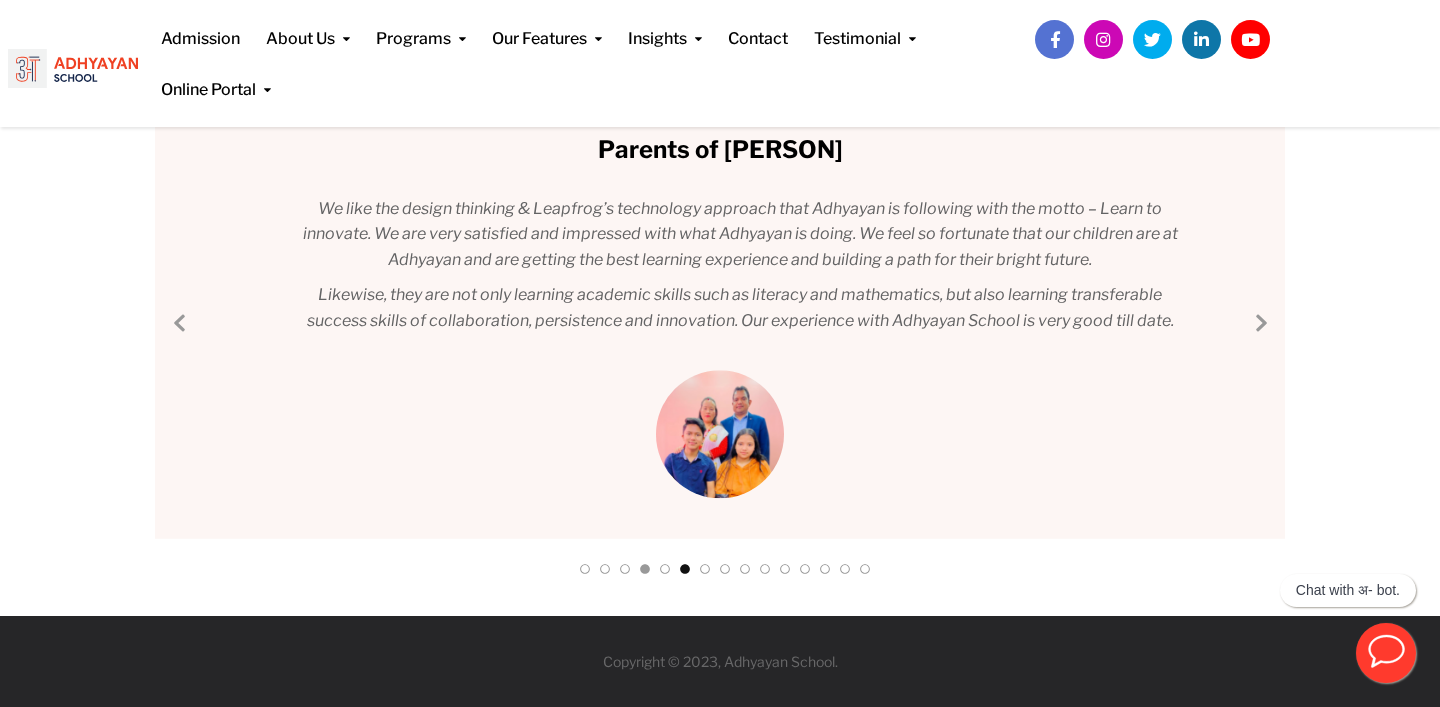 click at bounding box center [585, 573] 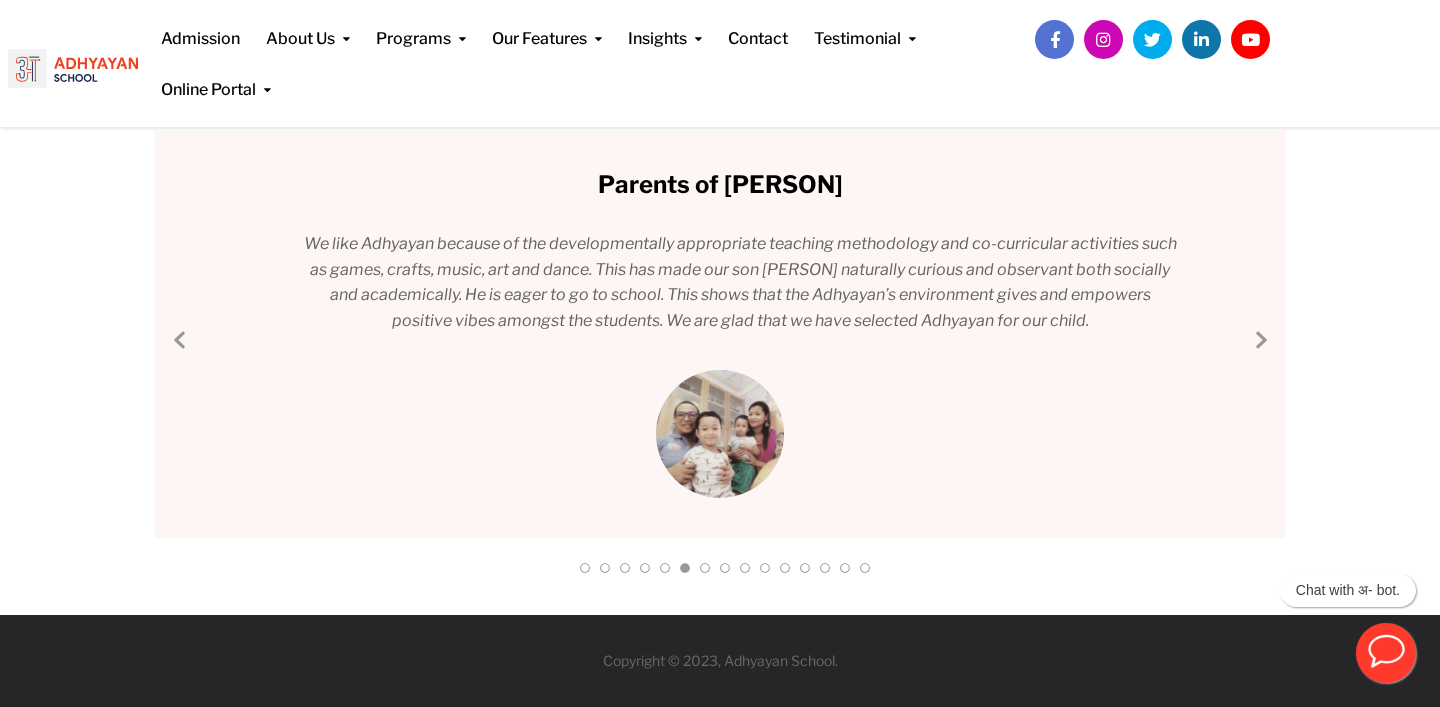 click at bounding box center [740, 571] 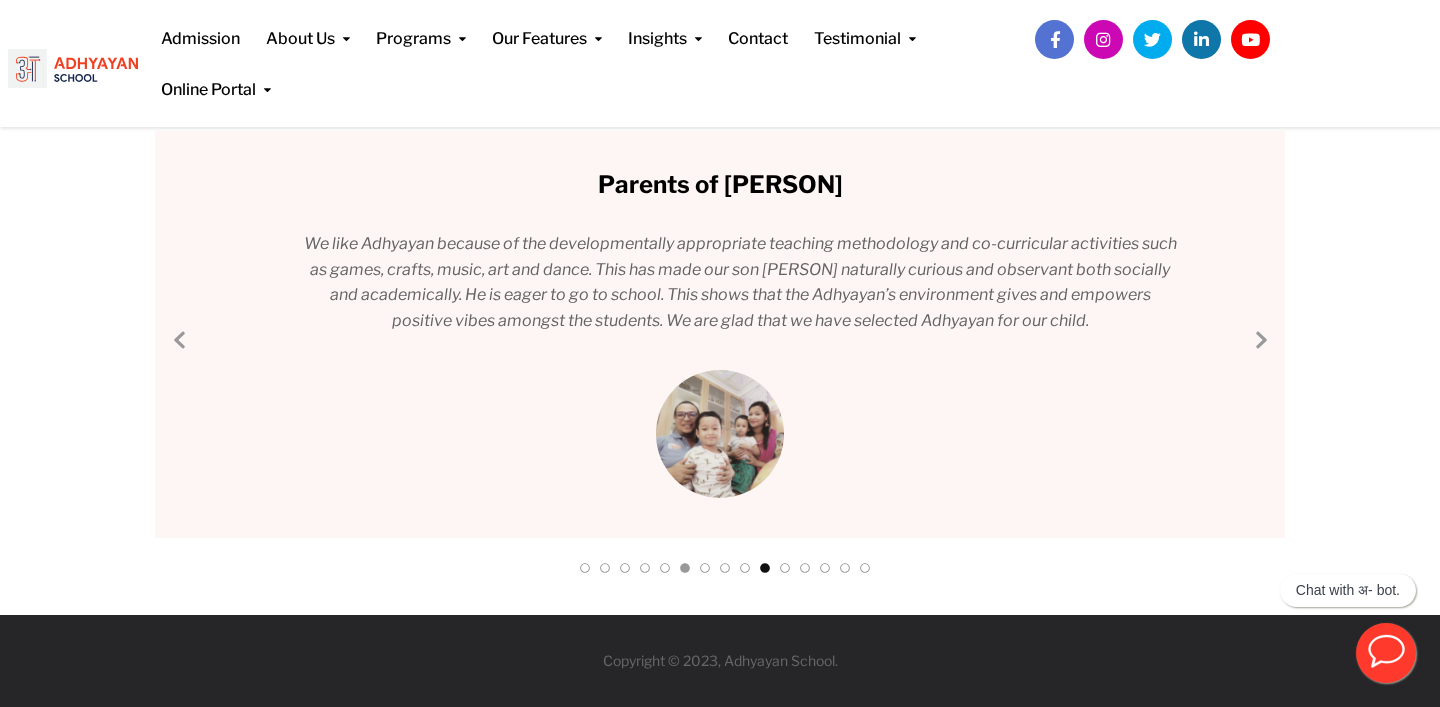 click at bounding box center (585, 572) 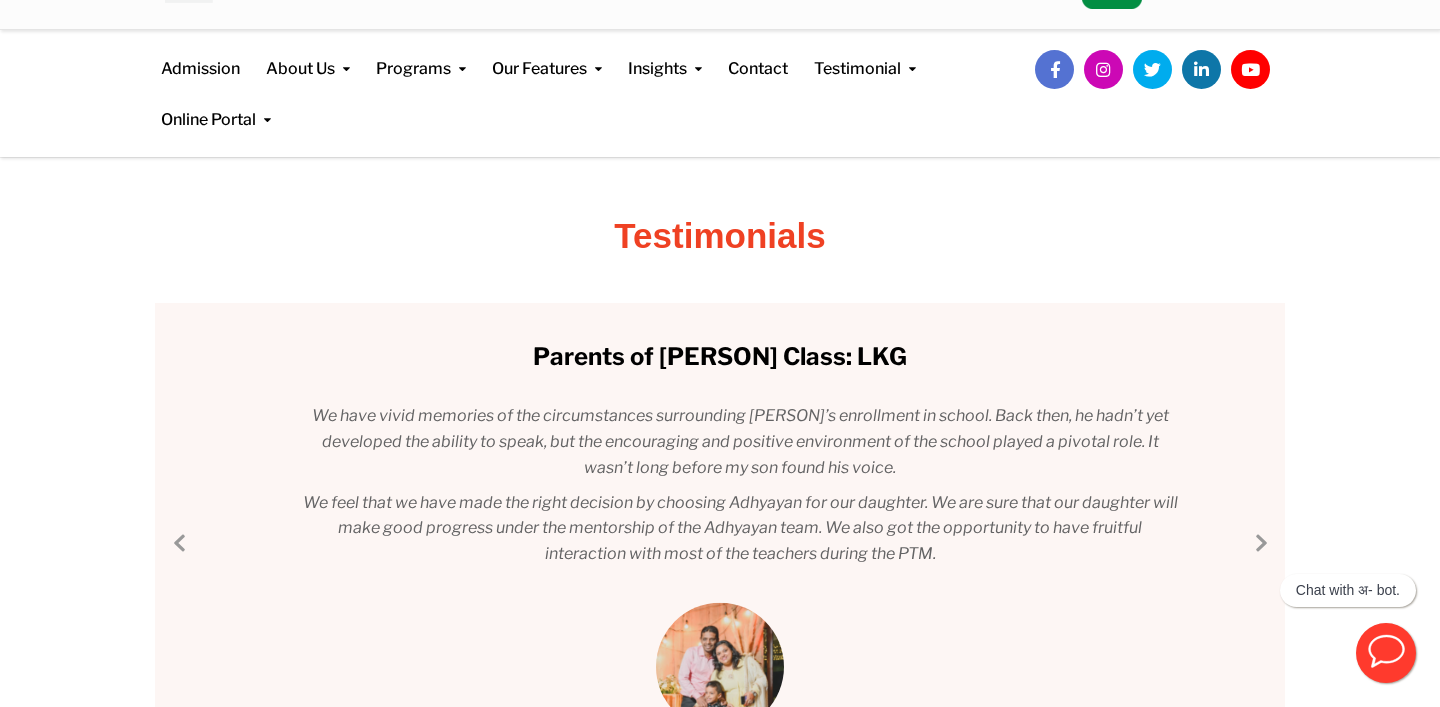 scroll, scrollTop: 0, scrollLeft: 0, axis: both 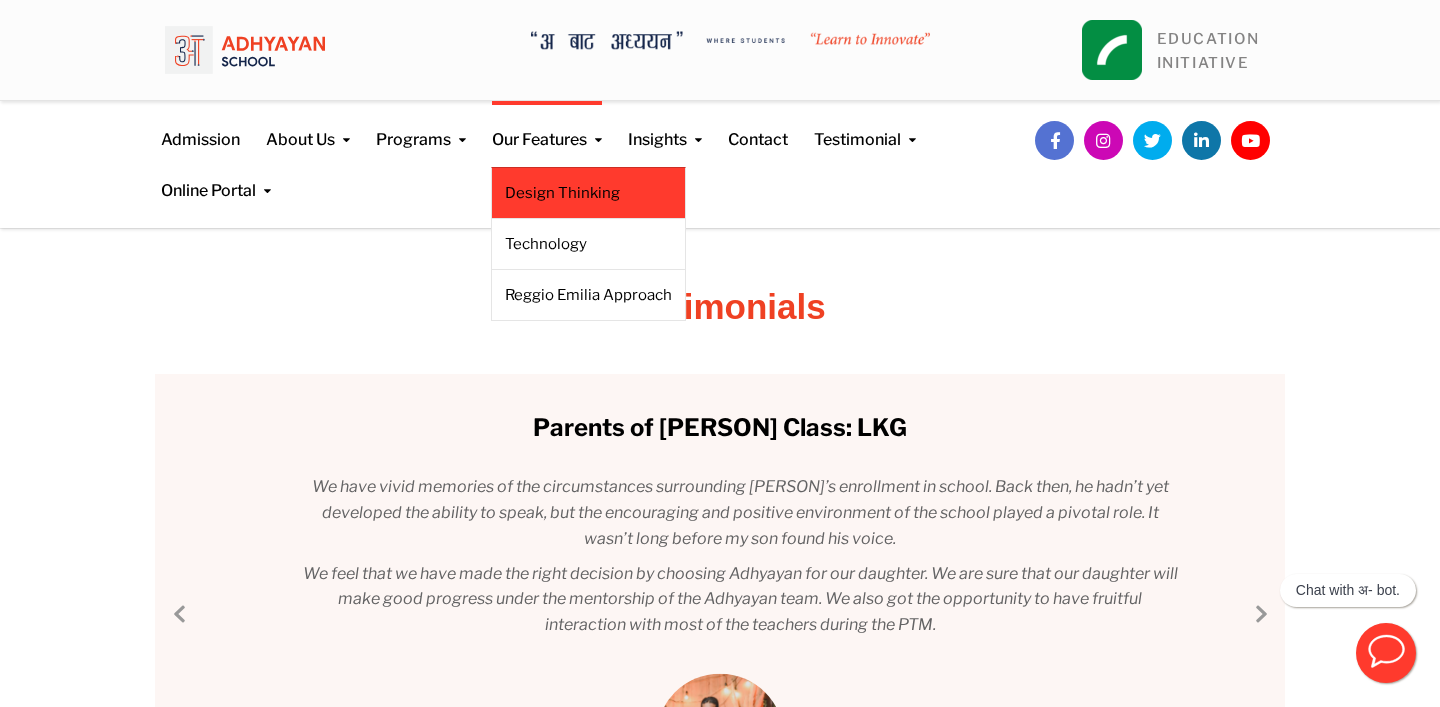 click on "Design Thinking" at bounding box center (588, 193) 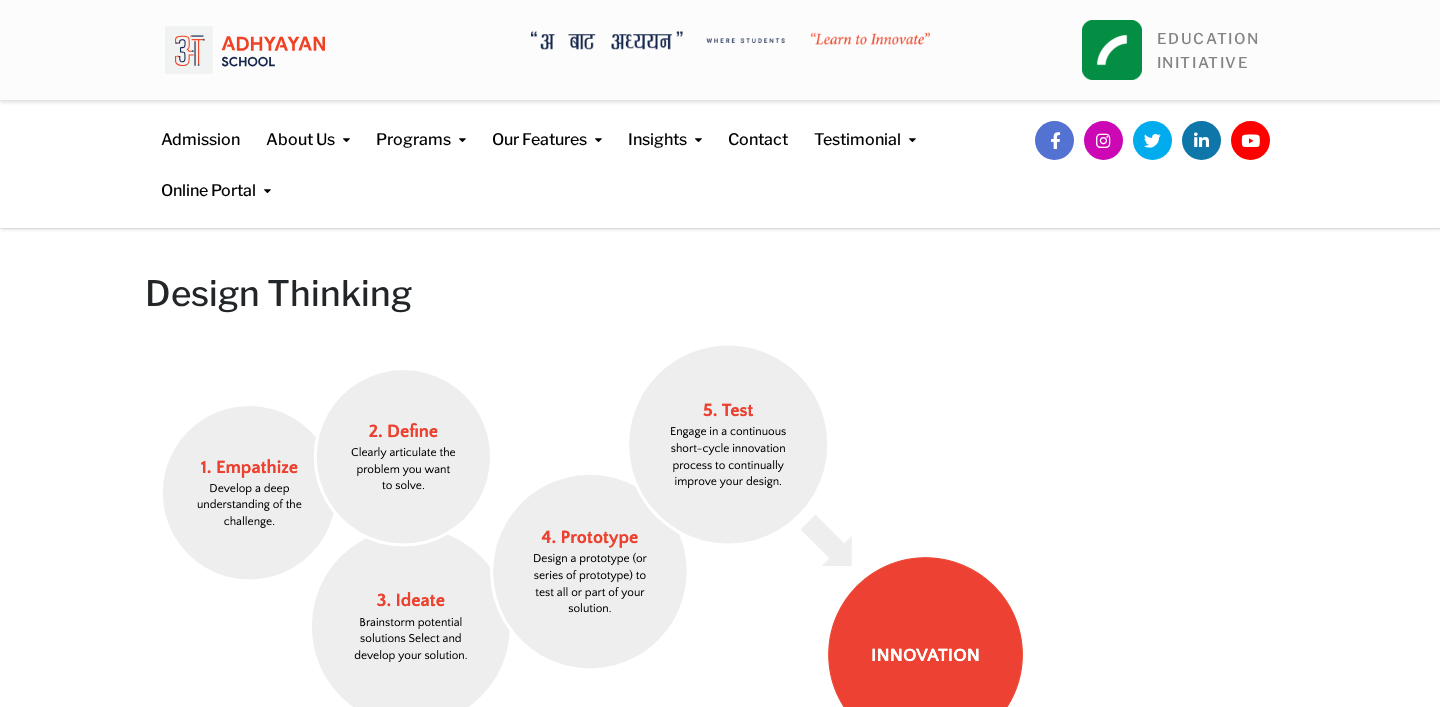 scroll, scrollTop: 0, scrollLeft: 0, axis: both 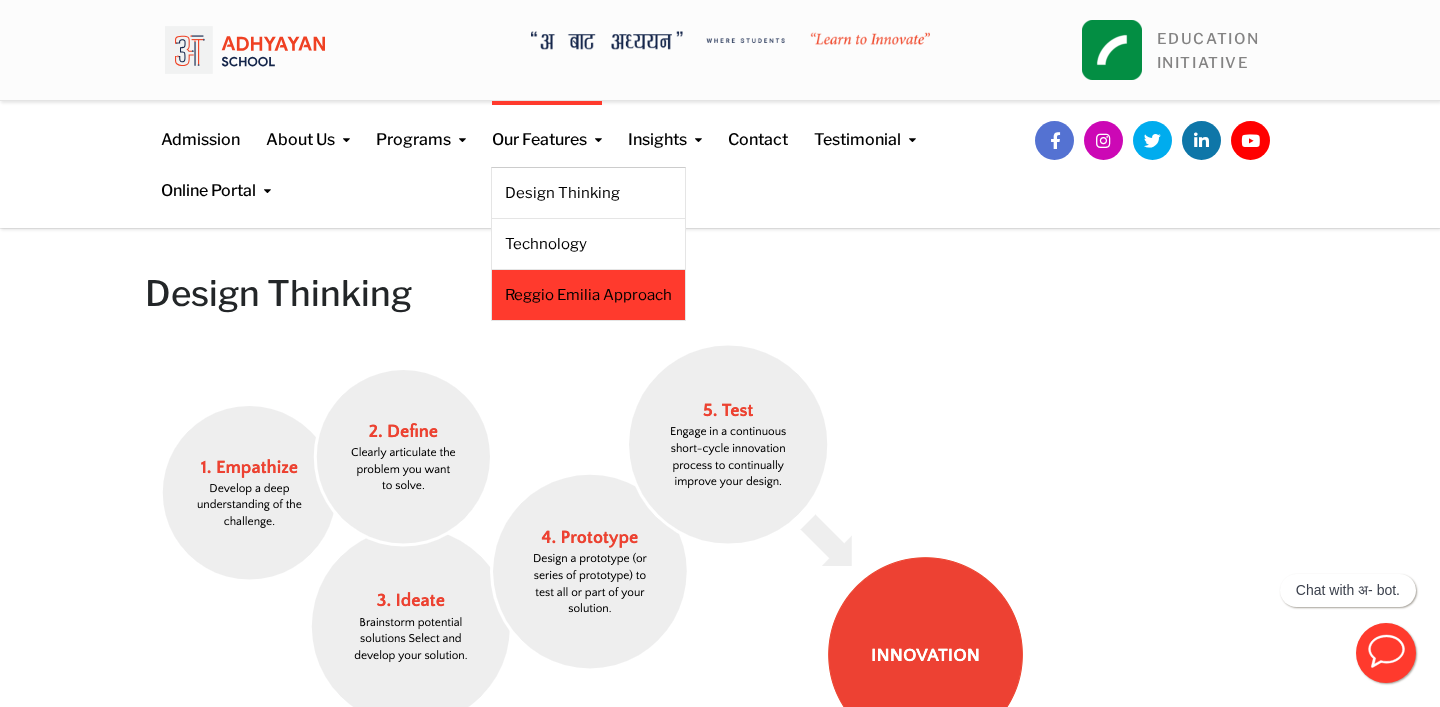 click on "Reggio Emilia Approach" at bounding box center [588, 295] 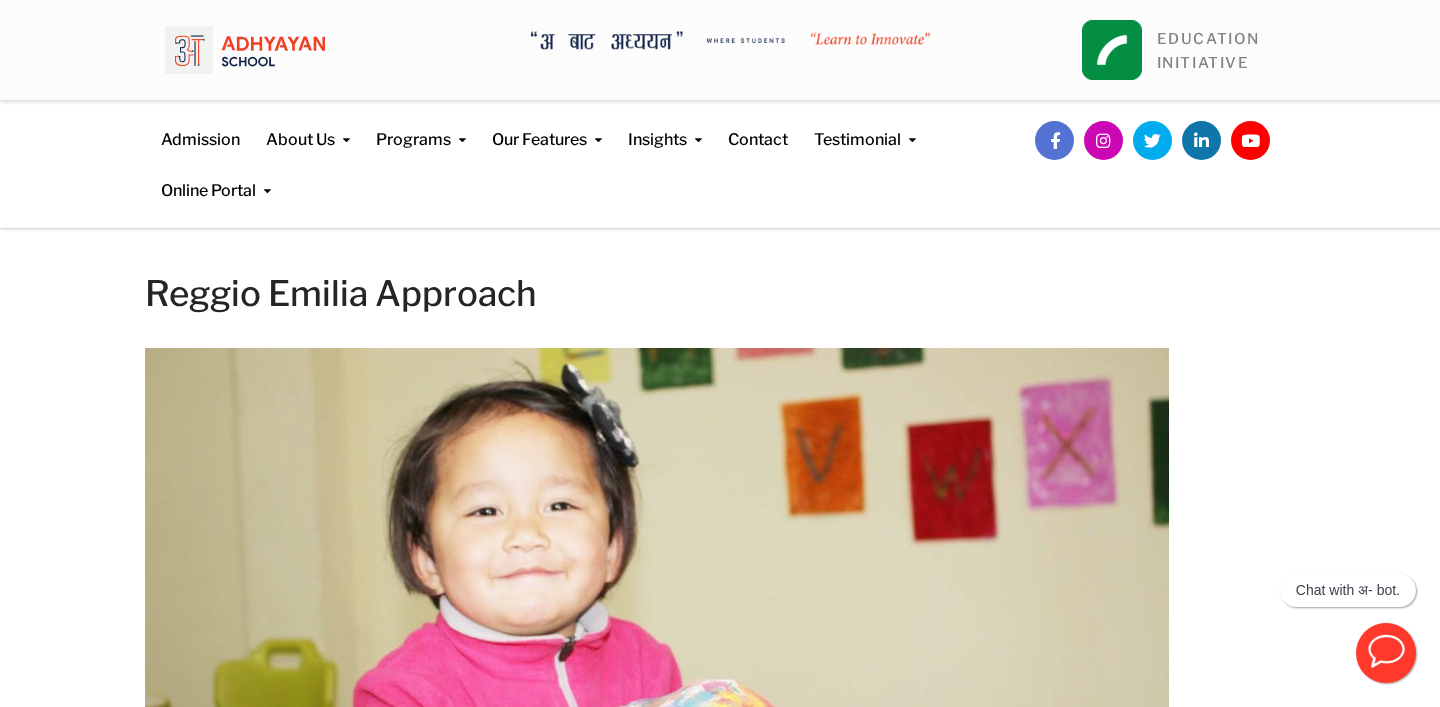 scroll, scrollTop: 0, scrollLeft: 0, axis: both 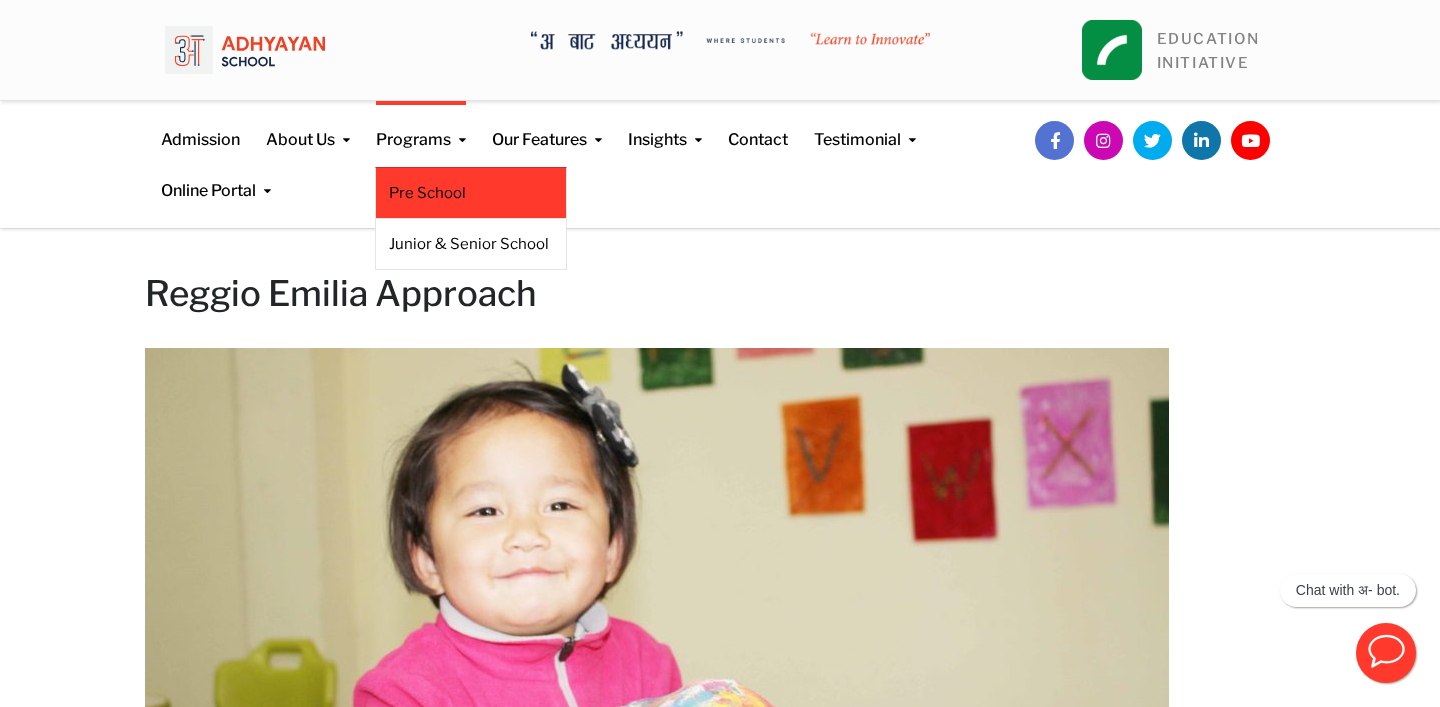 click on "Pre School" at bounding box center [471, 193] 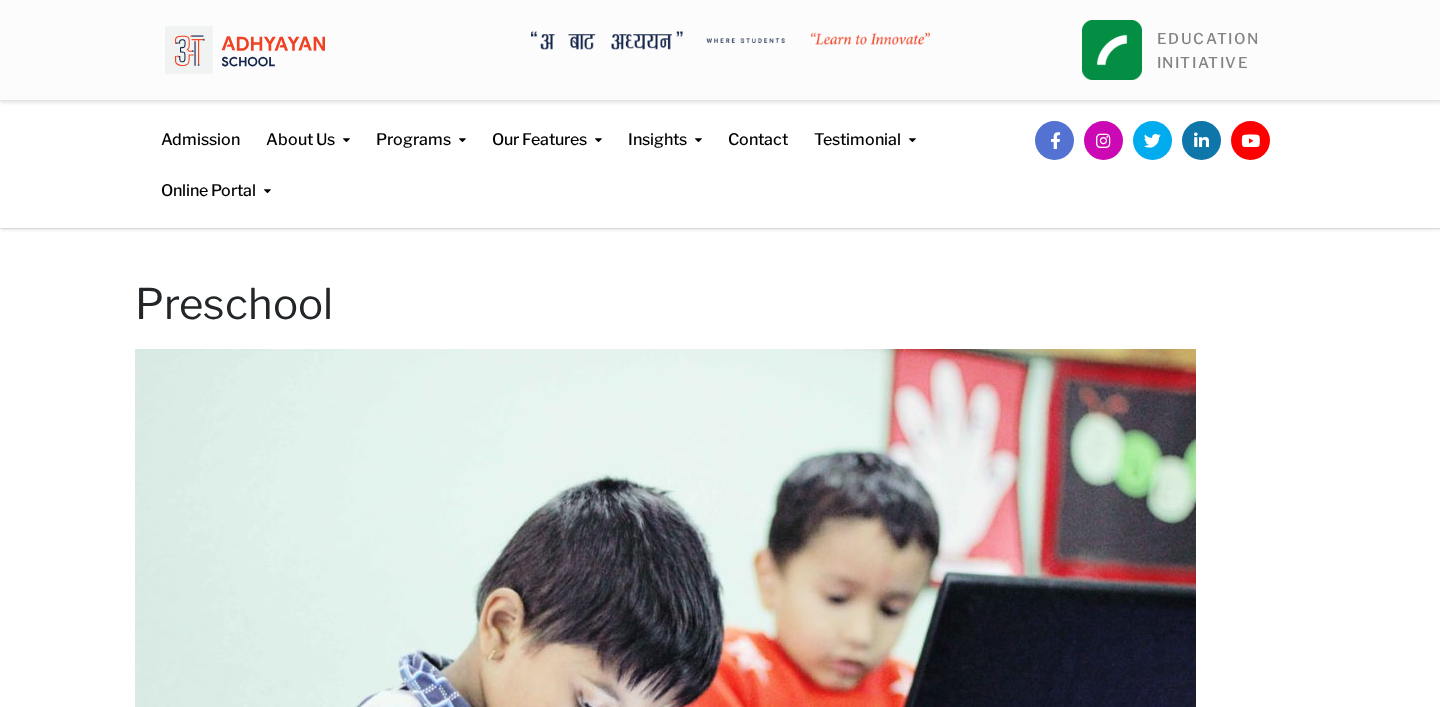 scroll, scrollTop: 0, scrollLeft: 0, axis: both 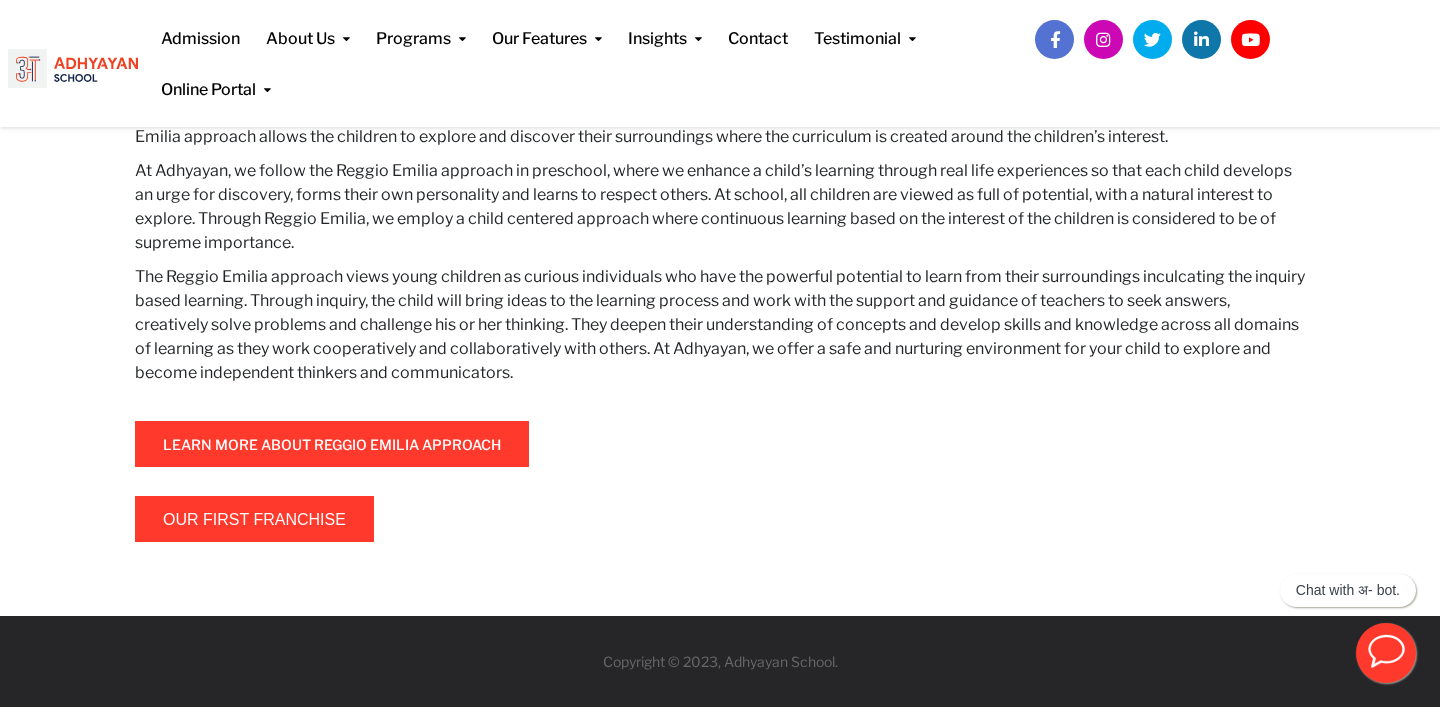 click on "Our first franchise" at bounding box center (254, 520) 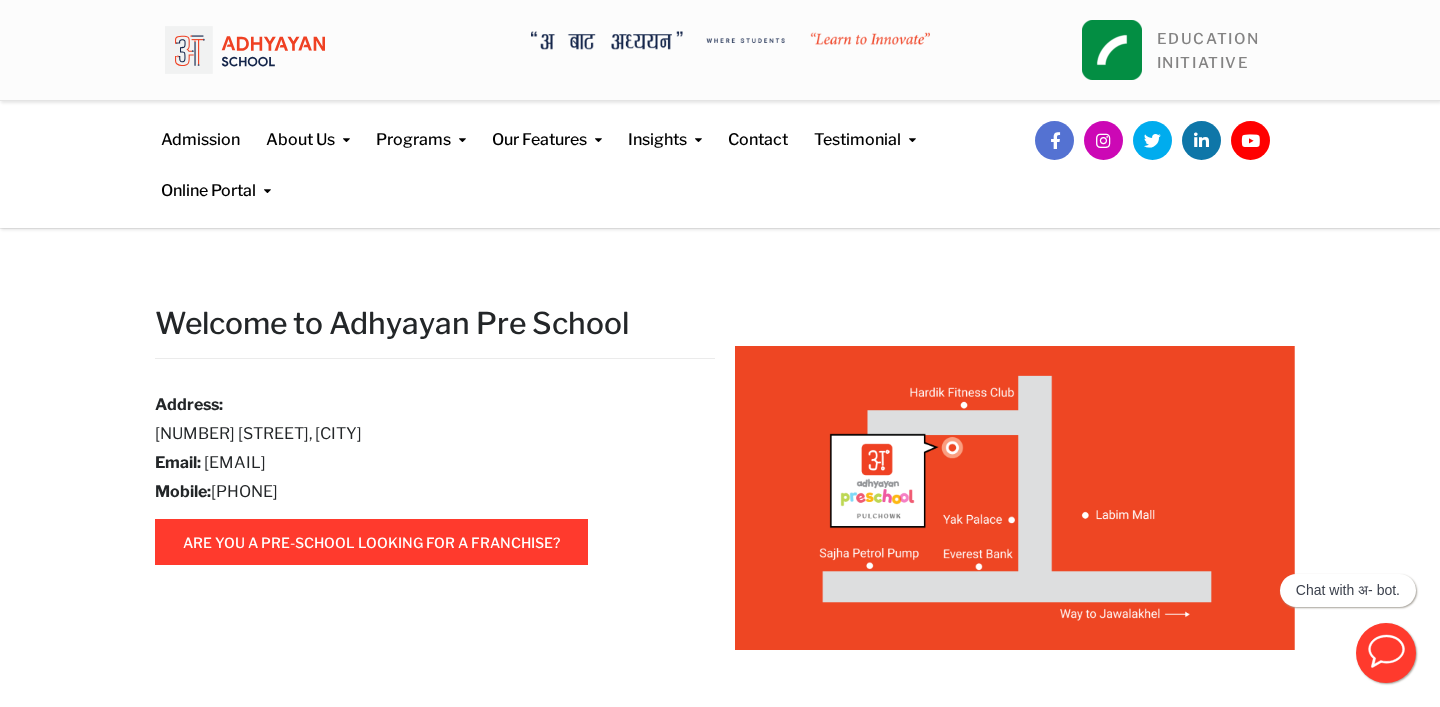 scroll, scrollTop: 0, scrollLeft: 0, axis: both 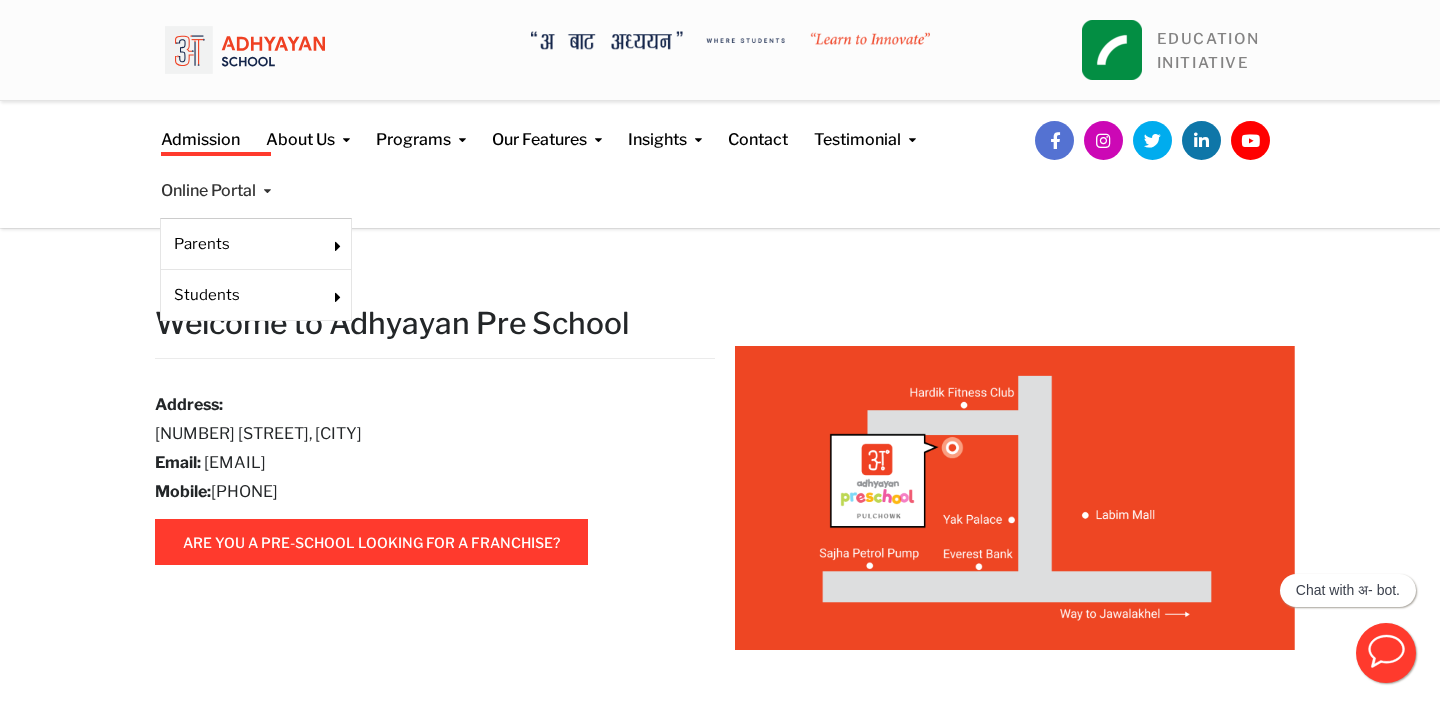 click on "Online Portal" at bounding box center [216, 177] 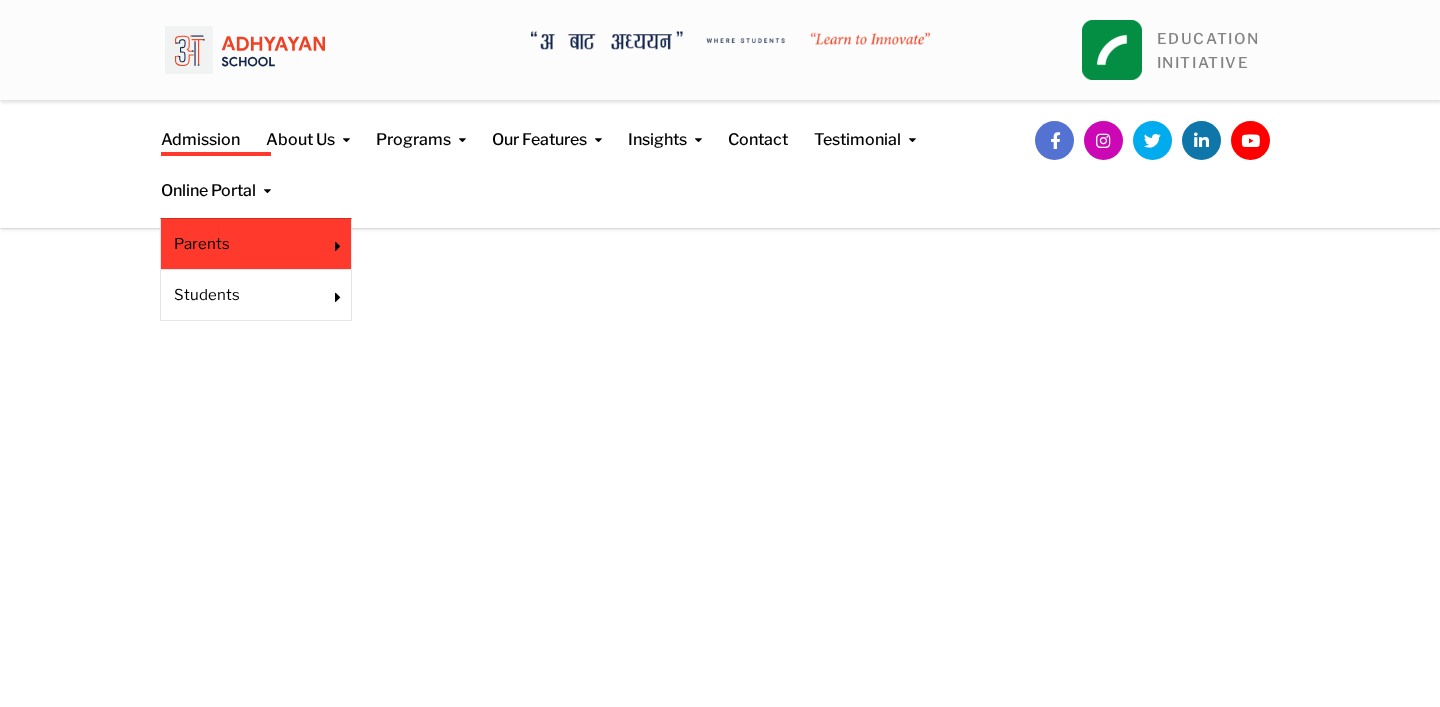 scroll, scrollTop: 0, scrollLeft: 0, axis: both 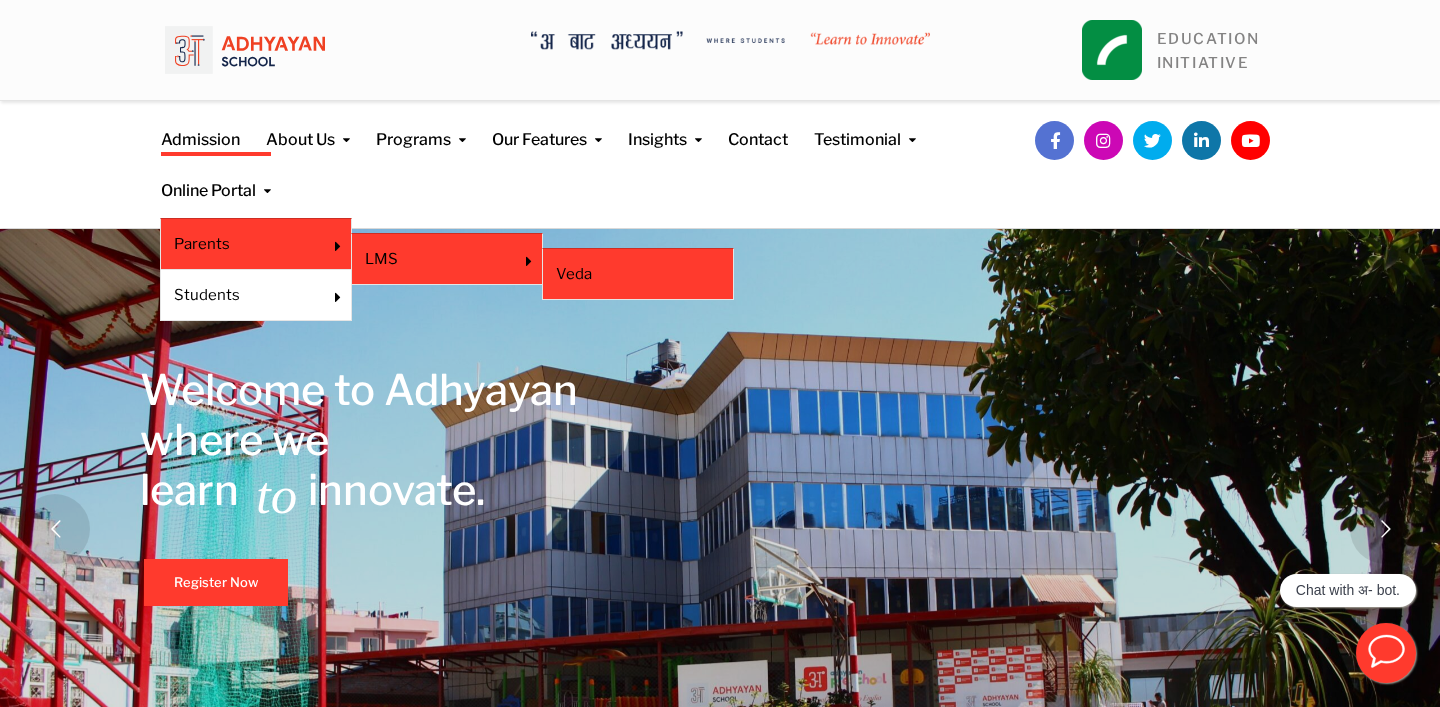 click on "Veda" at bounding box center [638, 274] 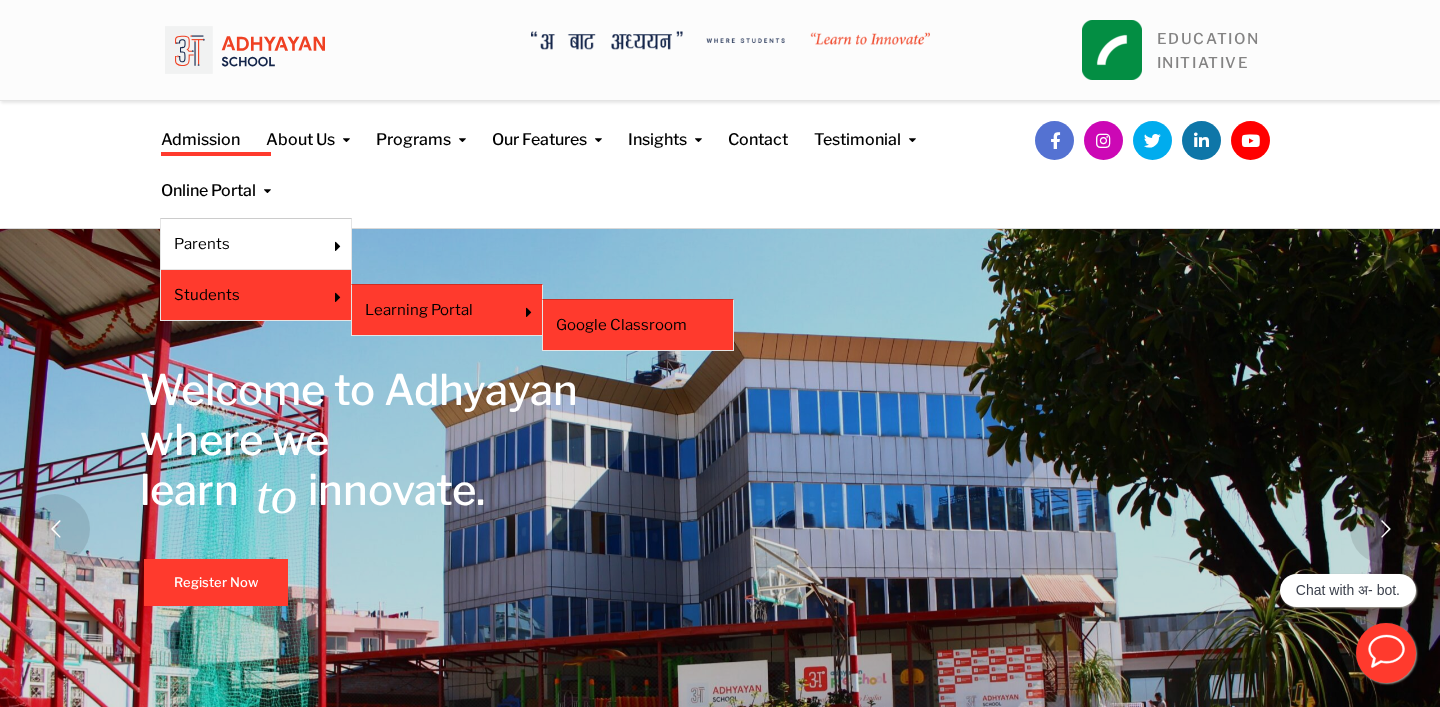 click on "Google Classroom" at bounding box center (638, 325) 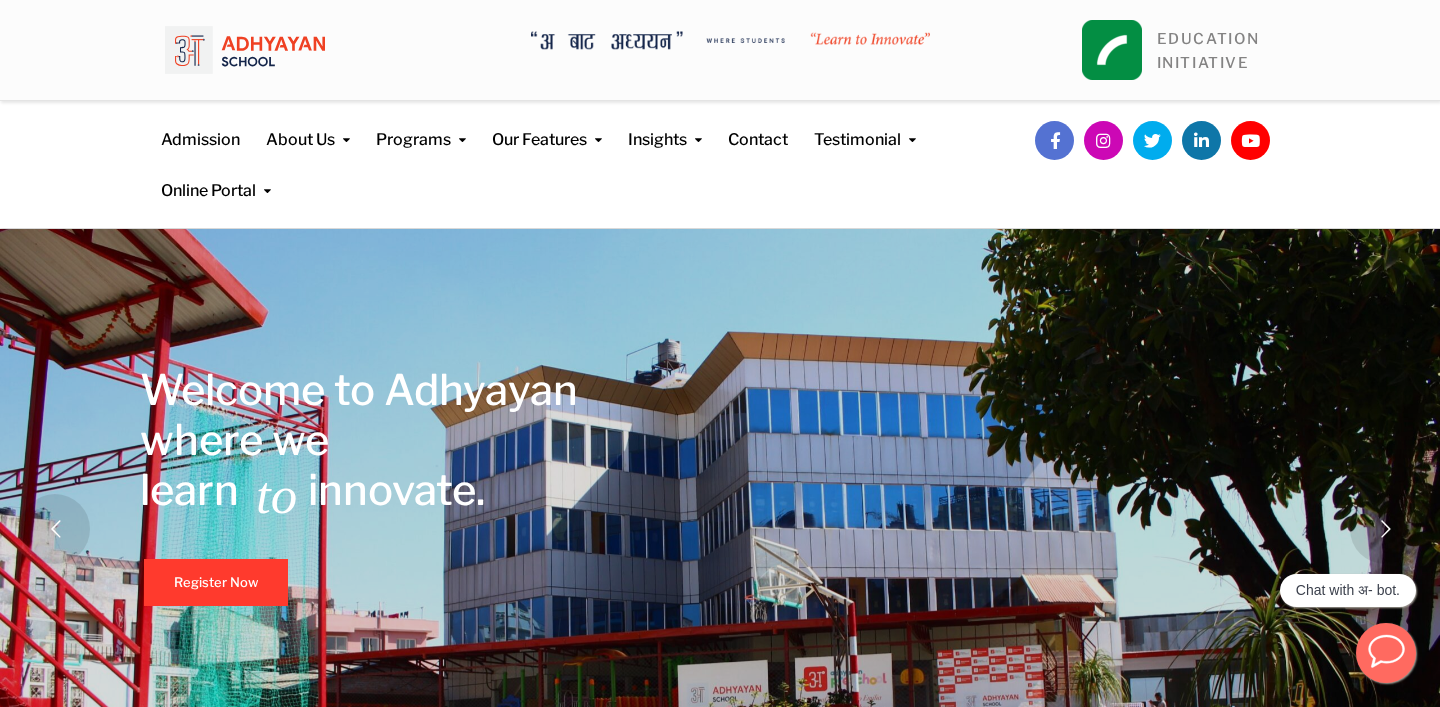 click at bounding box center [1386, 651] 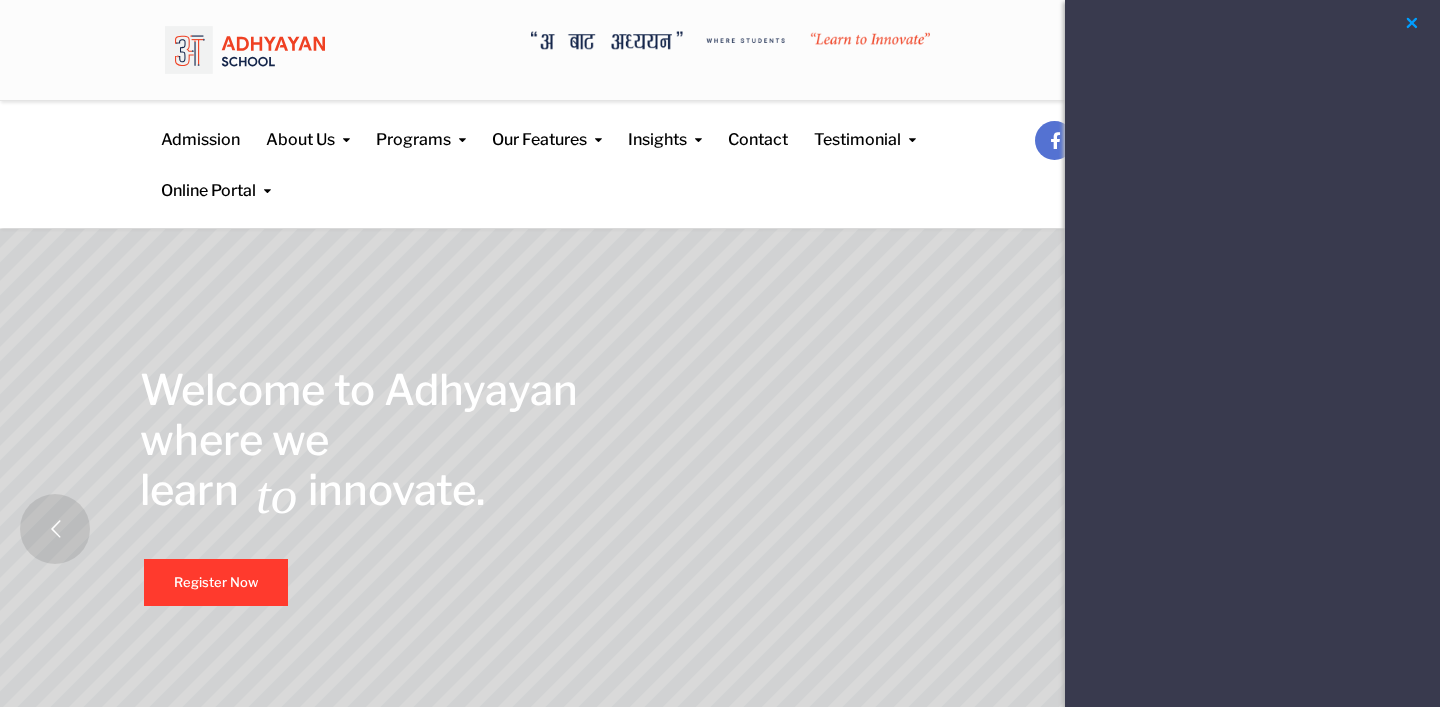 click at bounding box center (1412, 23) 